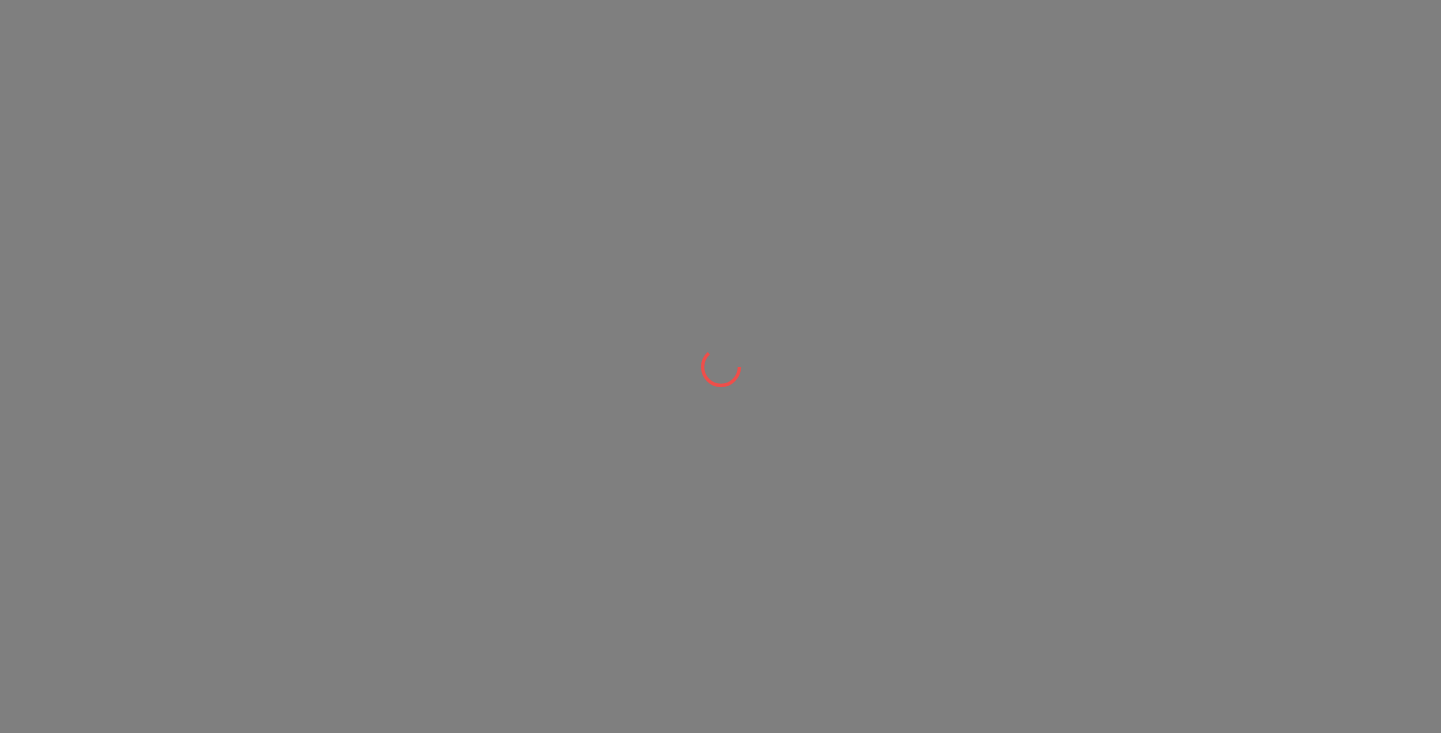 scroll, scrollTop: 0, scrollLeft: 0, axis: both 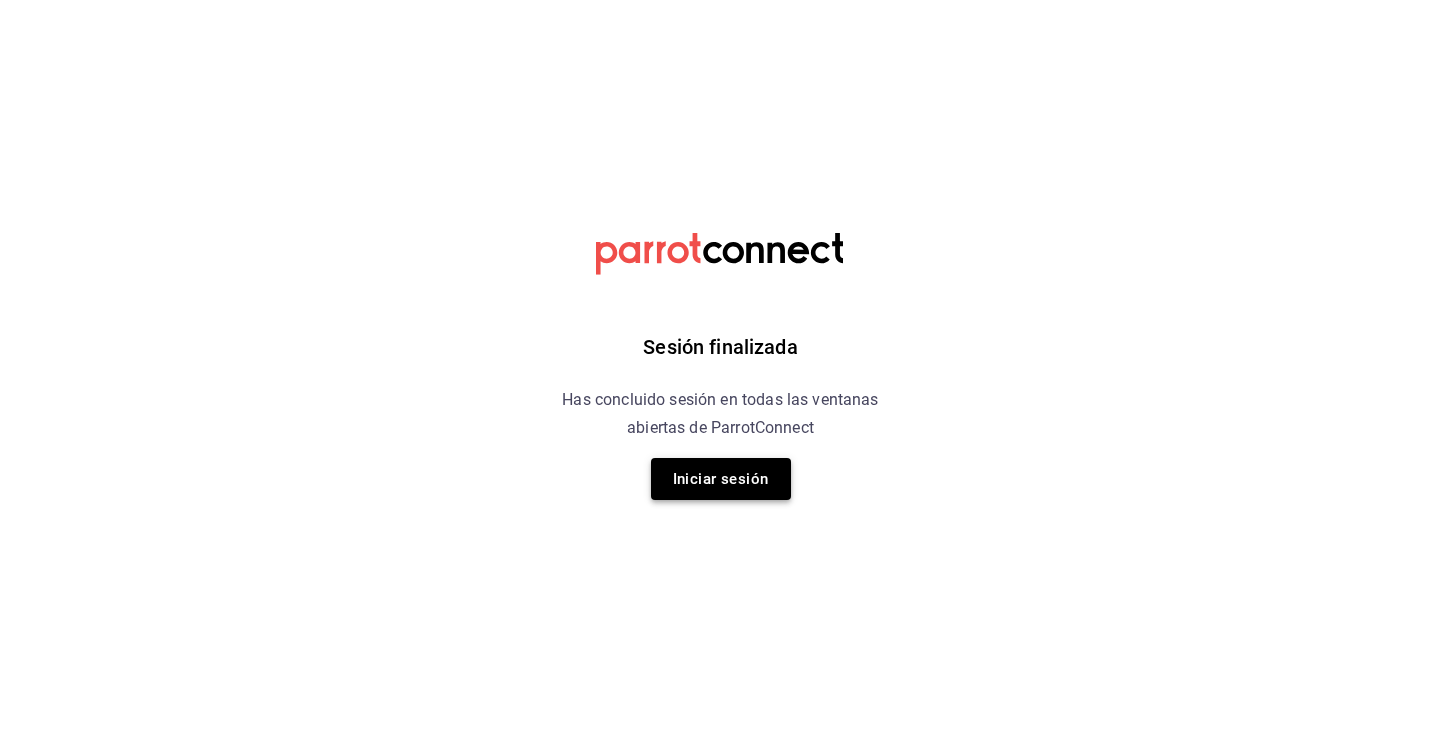 click on "Iniciar sesión" at bounding box center [721, 479] 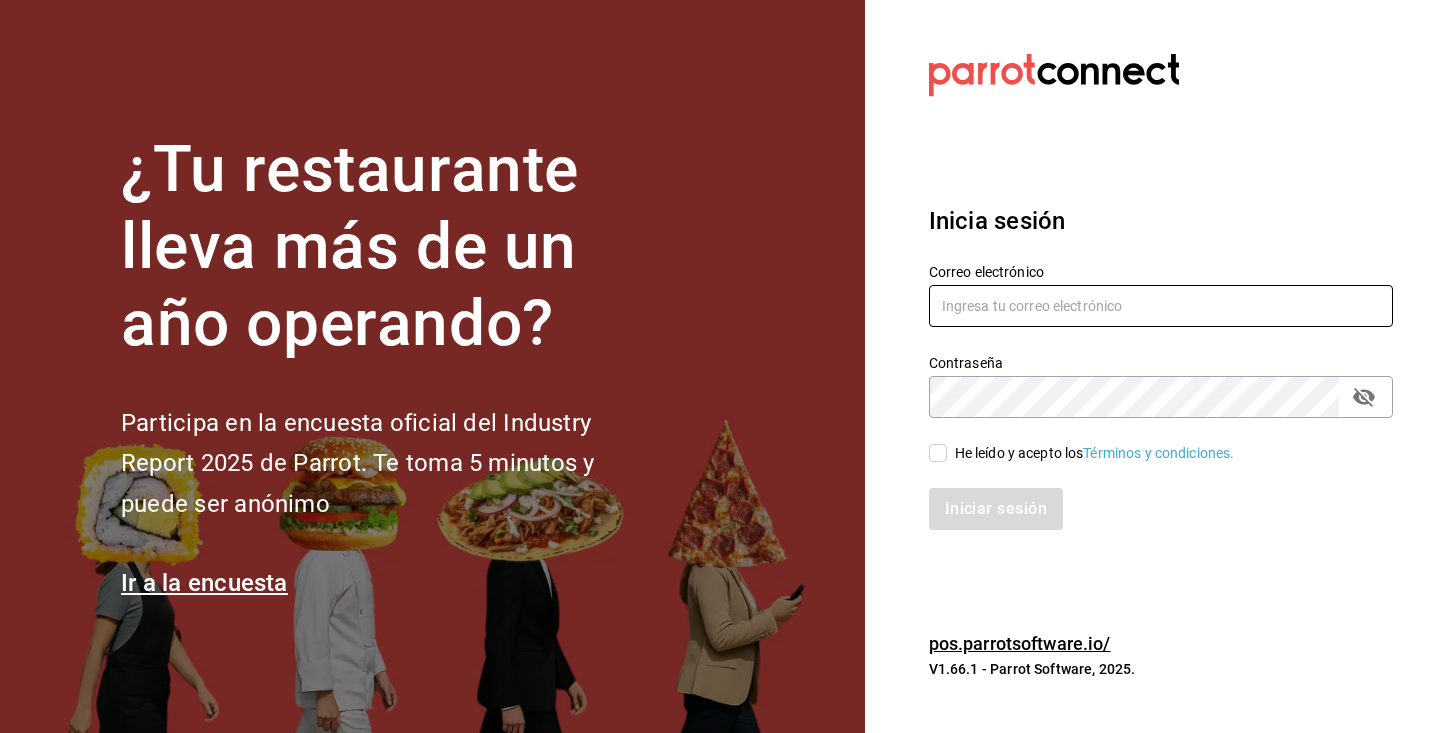 type on "[EMAIL]" 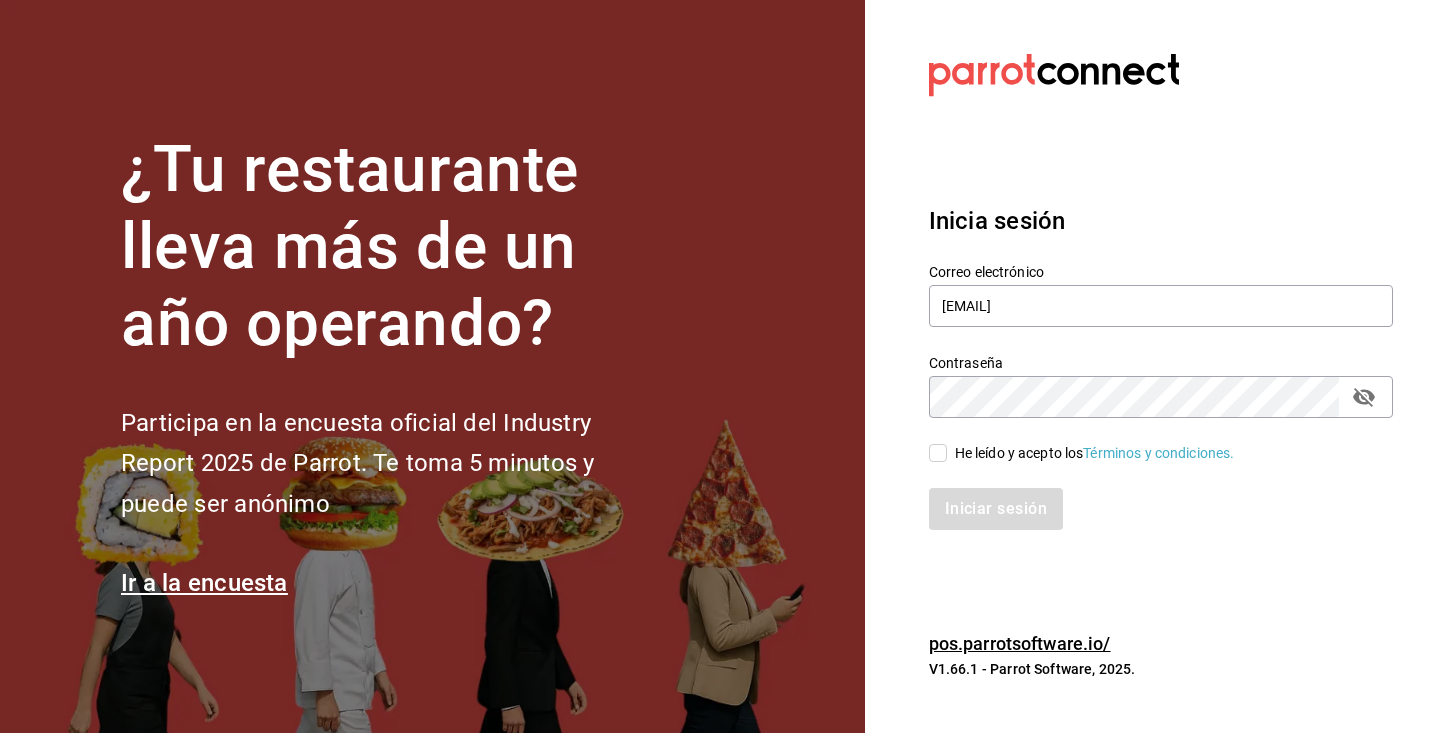 click on "He leído y acepto los  Términos y condiciones." at bounding box center [938, 453] 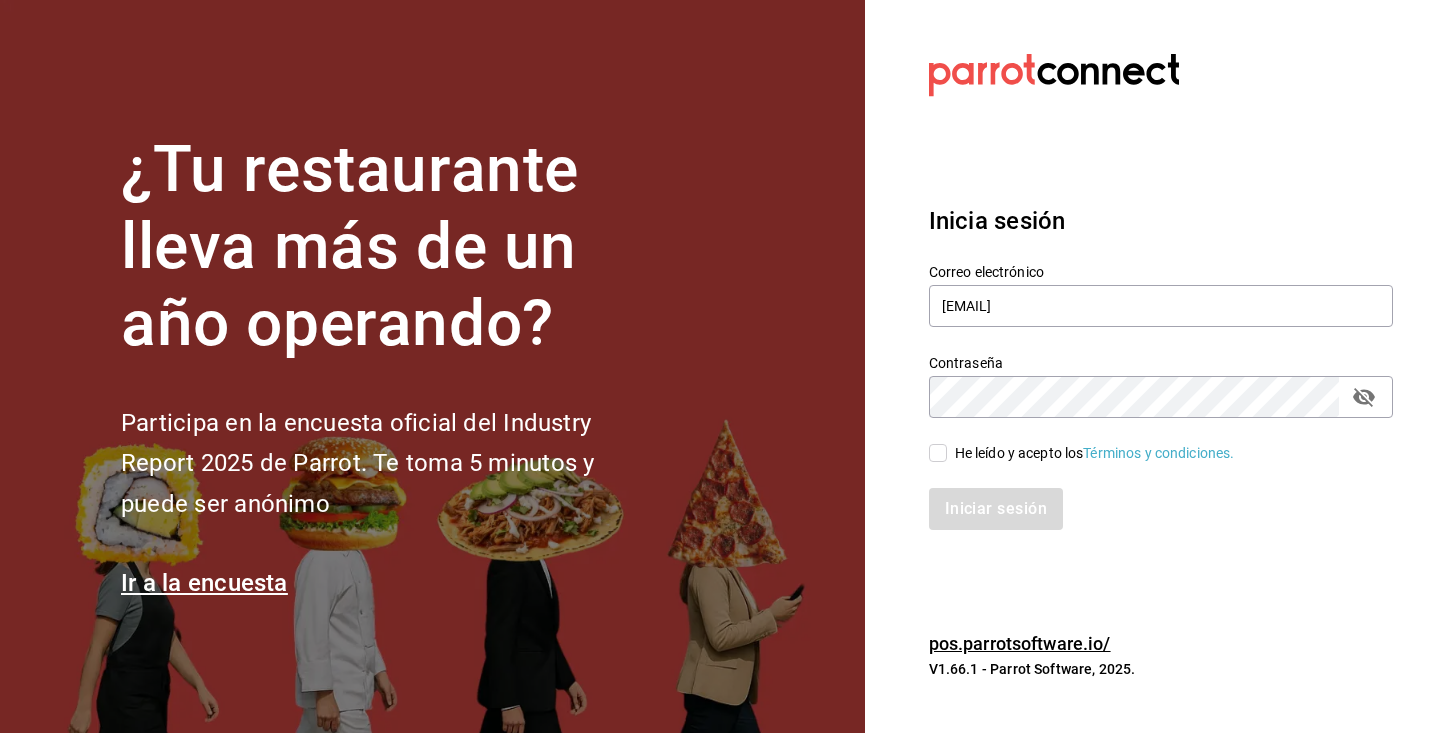 checkbox on "true" 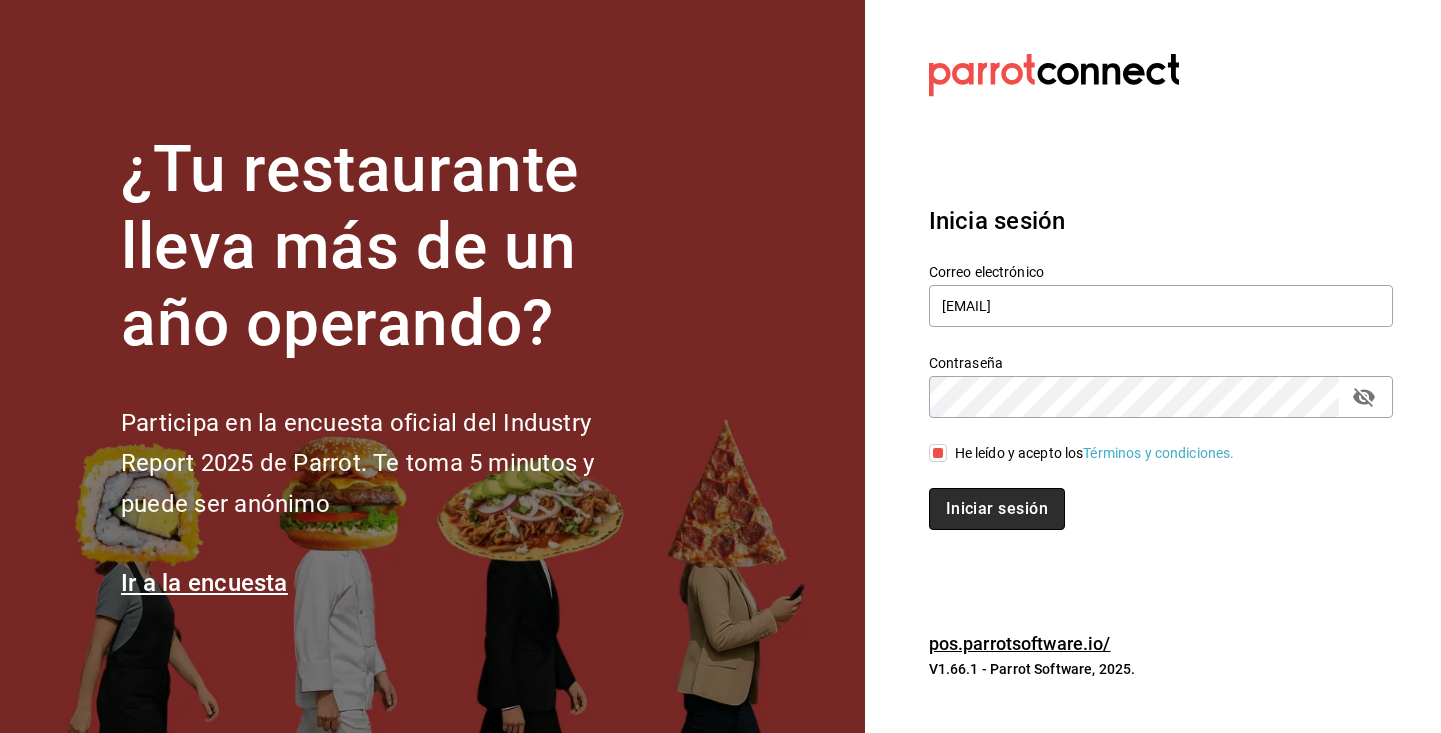 click on "Iniciar sesión" at bounding box center [997, 509] 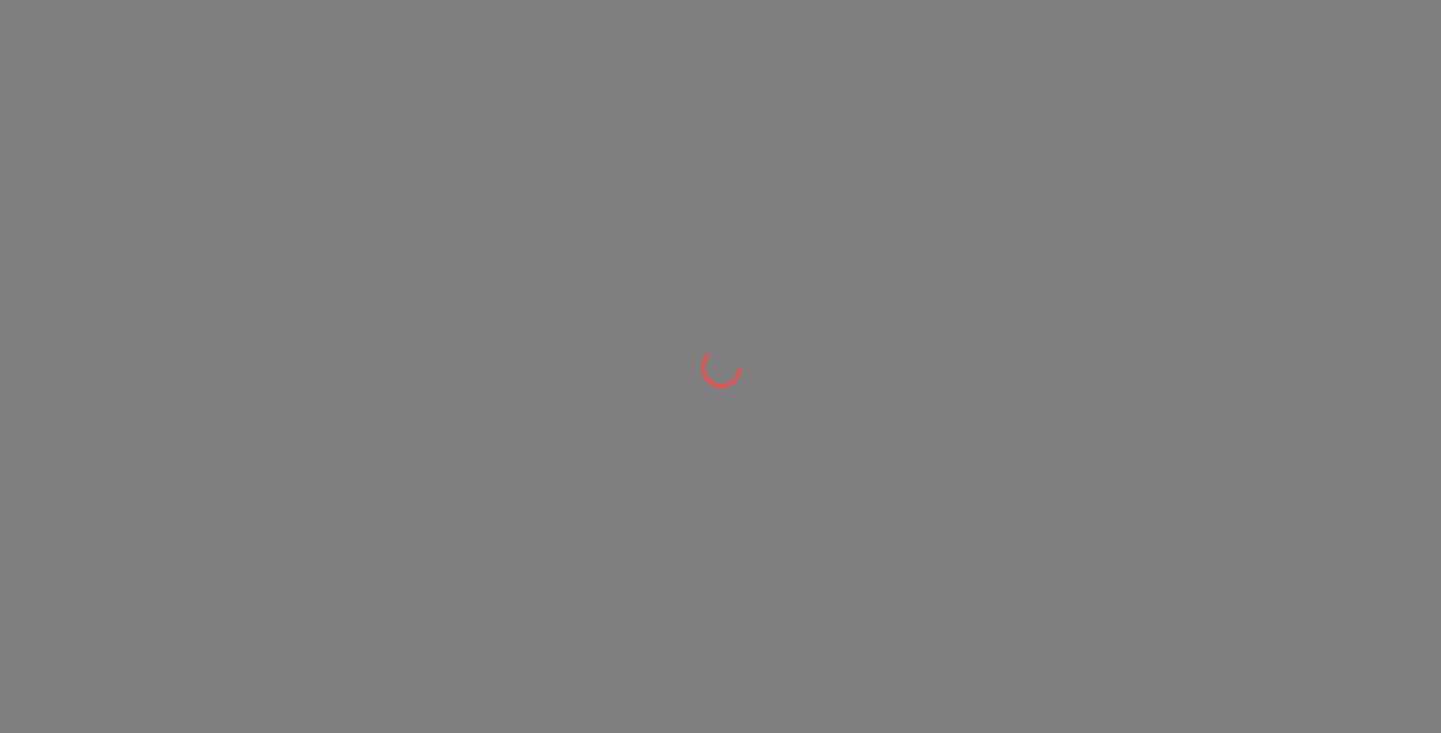 scroll, scrollTop: 0, scrollLeft: 0, axis: both 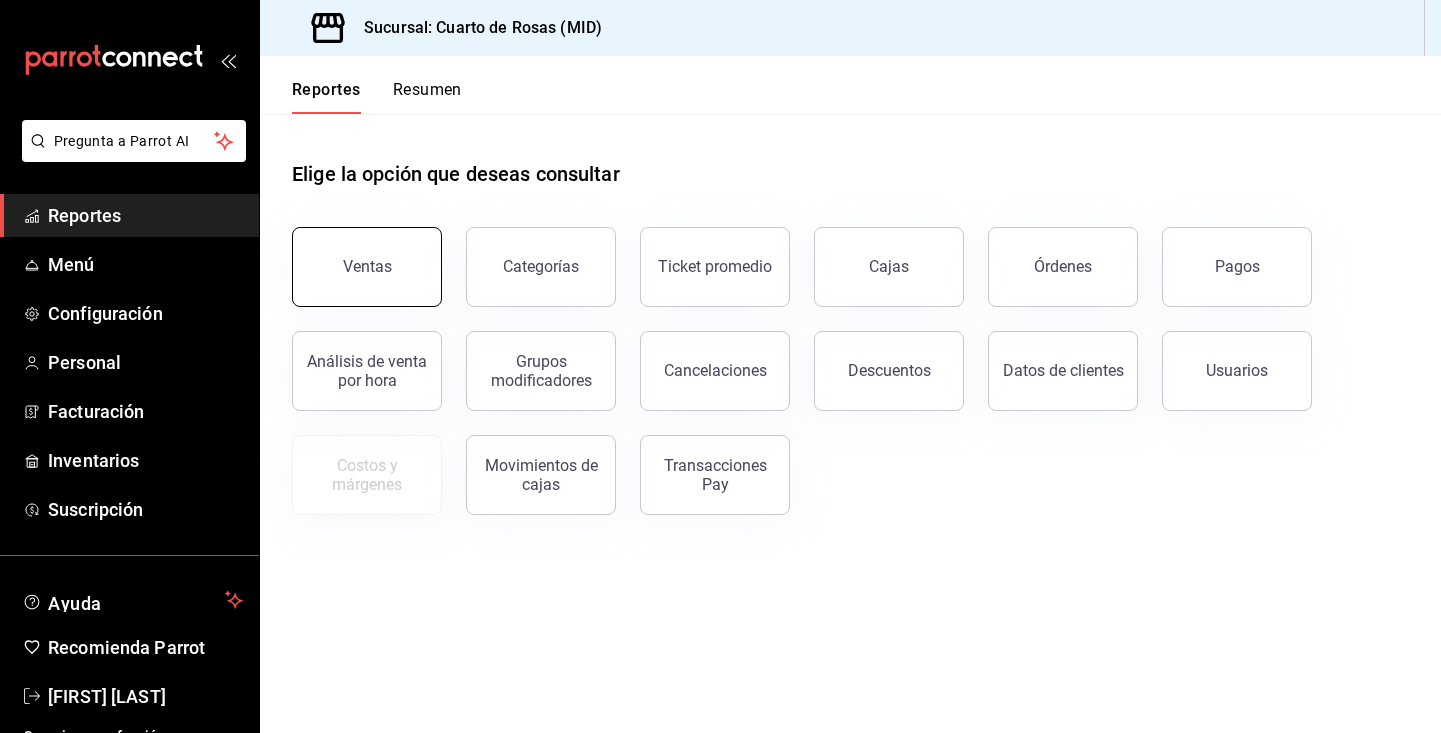 click on "Ventas" at bounding box center (367, 267) 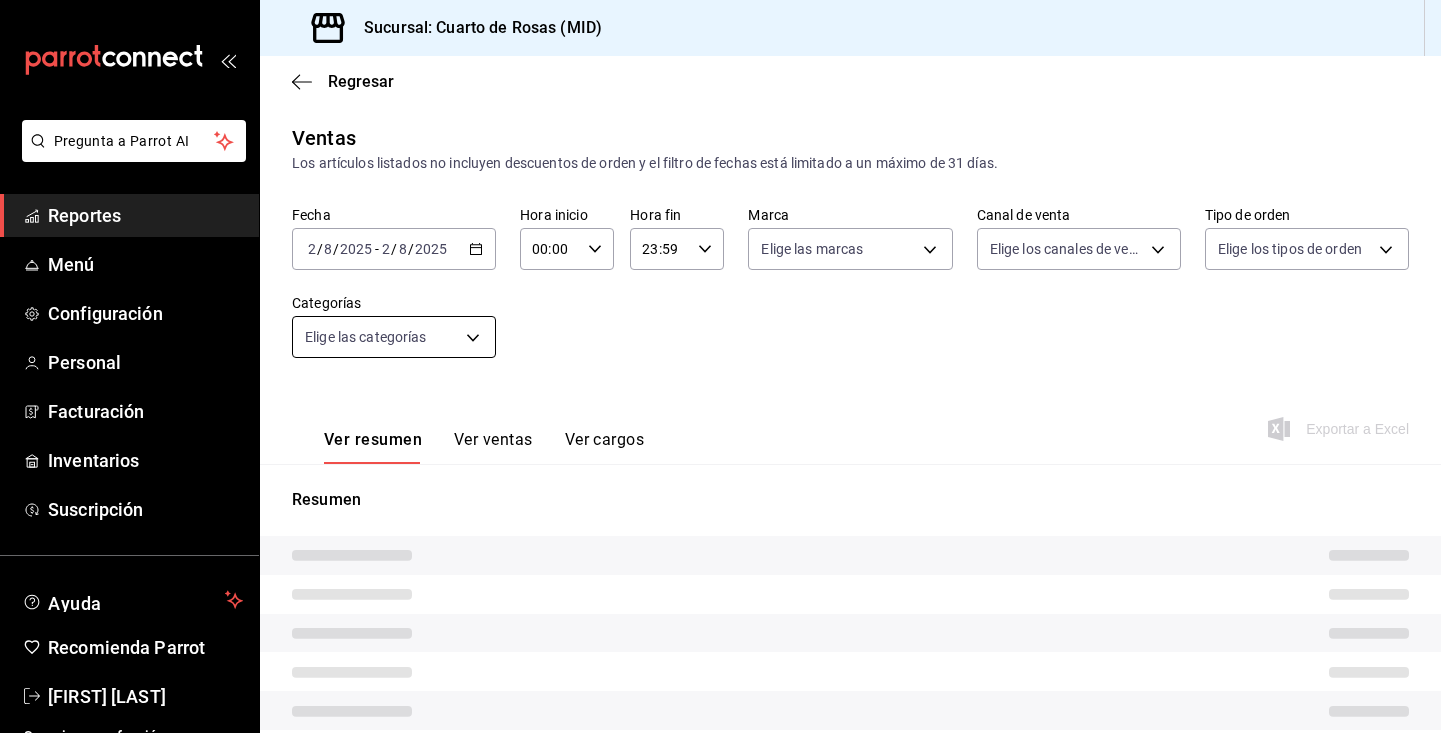 click on "Pregunta a Parrot AI Reportes   Menú   Configuración   Personal   Facturación   Inventarios   Suscripción   Ayuda Recomienda Parrot   [FIRST] [LAST]   Sugerir nueva función   Sucursal: Cuarto de Rosas (MID) Regresar Ventas Los artículos listados no incluyen descuentos de orden y el filtro de fechas está limitado a un máximo de 31 días. Fecha 2025-08-02 2 / 8 / 2025 - 2025-08-02 2 / 8 / 2025 Hora inicio 00:00 Hora inicio Hora fin 23:59 Hora fin Marca Elige las marcas Canal de venta Elige los canales de venta Tipo de orden Elige los tipos de orden Categorías Elige las categorías Ver resumen Ver ventas Ver cargos Exportar a Excel Resumen Pregunta a Parrot AI Reportes   Menú   Configuración   Personal   Facturación   Inventarios   Suscripción   Ayuda Recomienda Parrot   [FIRST] [LAST]   Sugerir nueva función   Visitar centro de ayuda ([PHONE]) soporte@example.com Visitar centro de ayuda ([PHONE]) soporte@example.com" at bounding box center (720, 366) 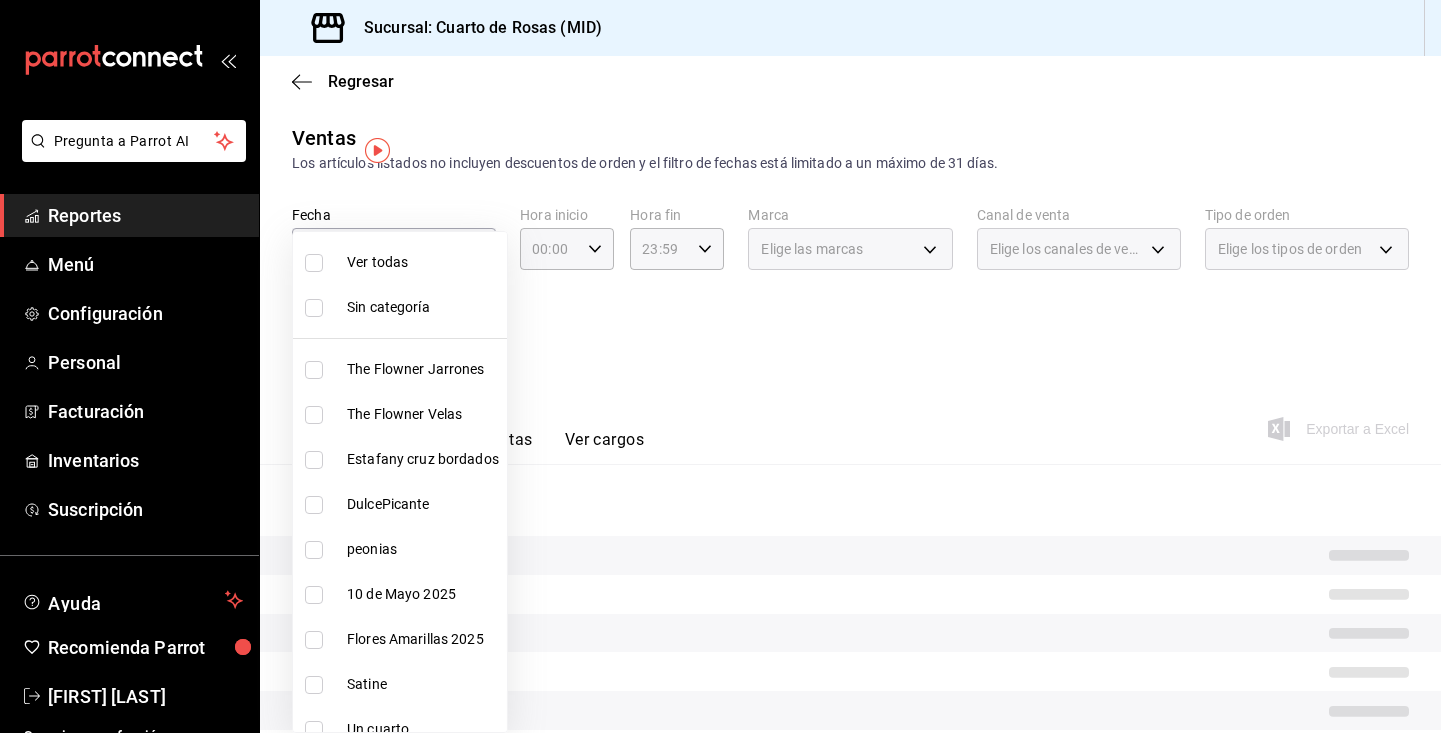 click at bounding box center (720, 366) 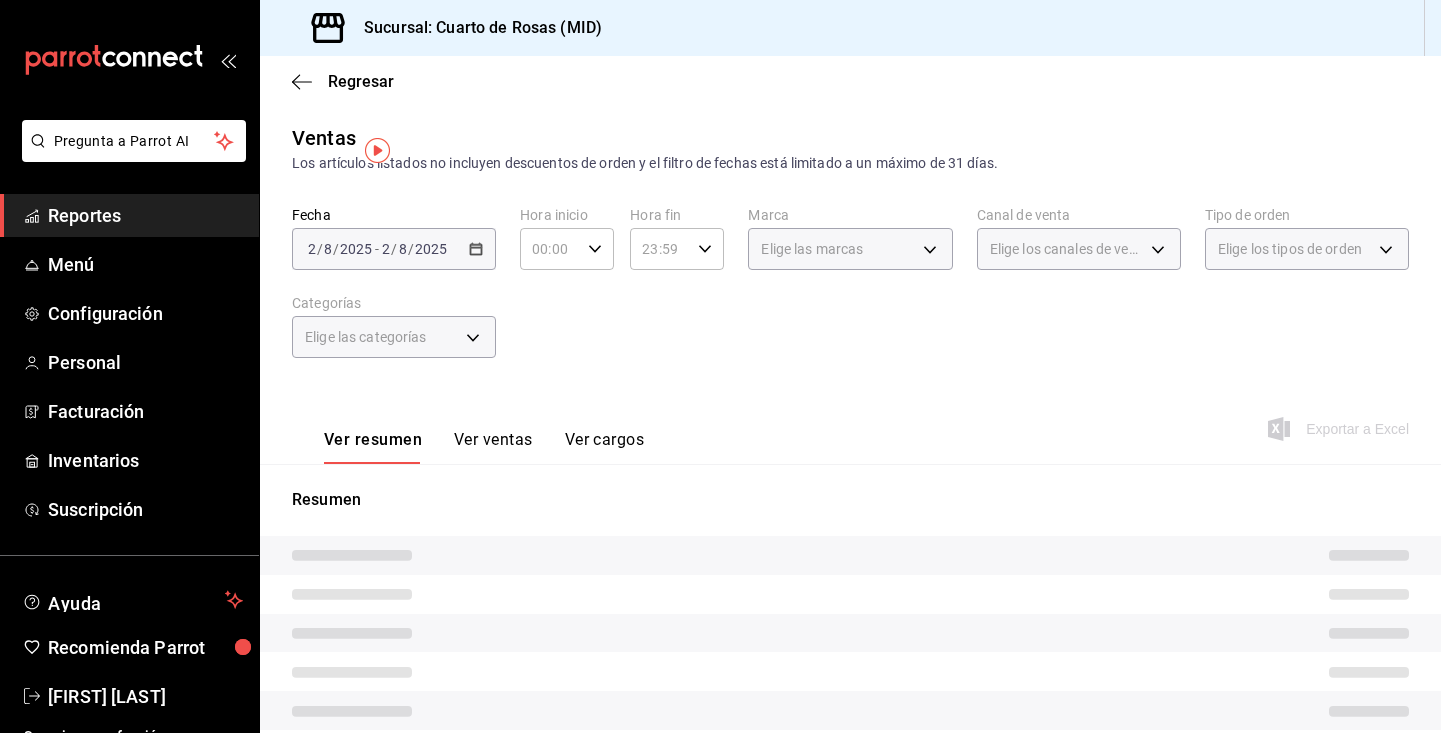 click at bounding box center [720, 366] 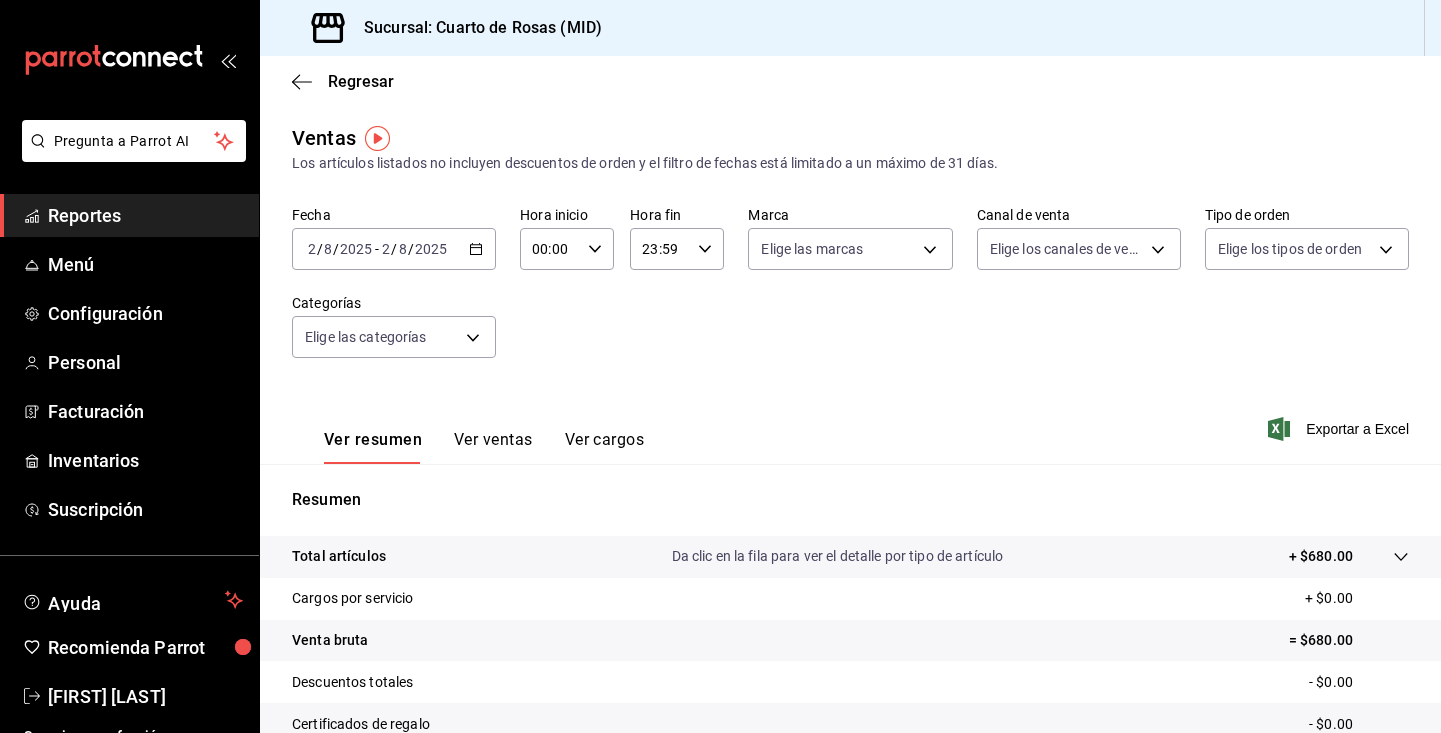 click on "2025" at bounding box center [431, 249] 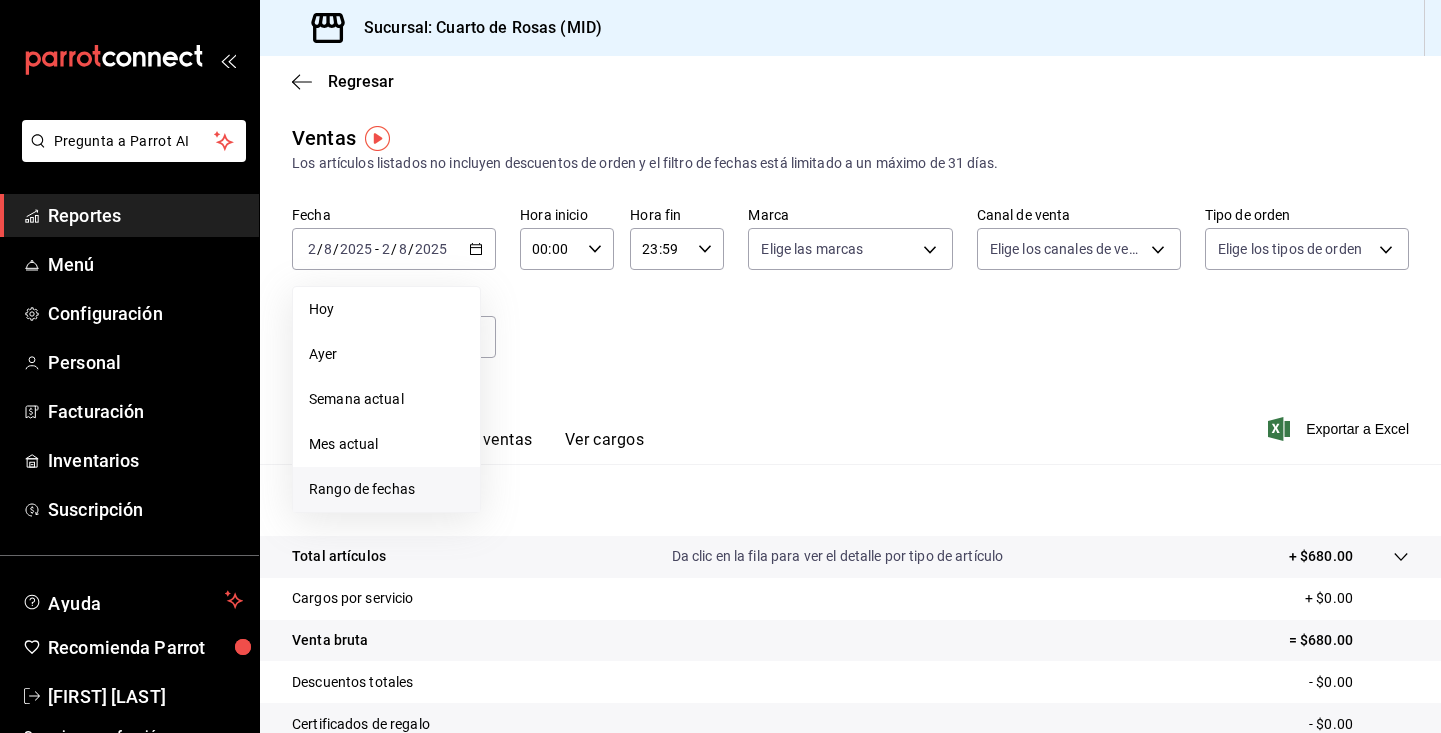 click on "Rango de fechas" at bounding box center [386, 489] 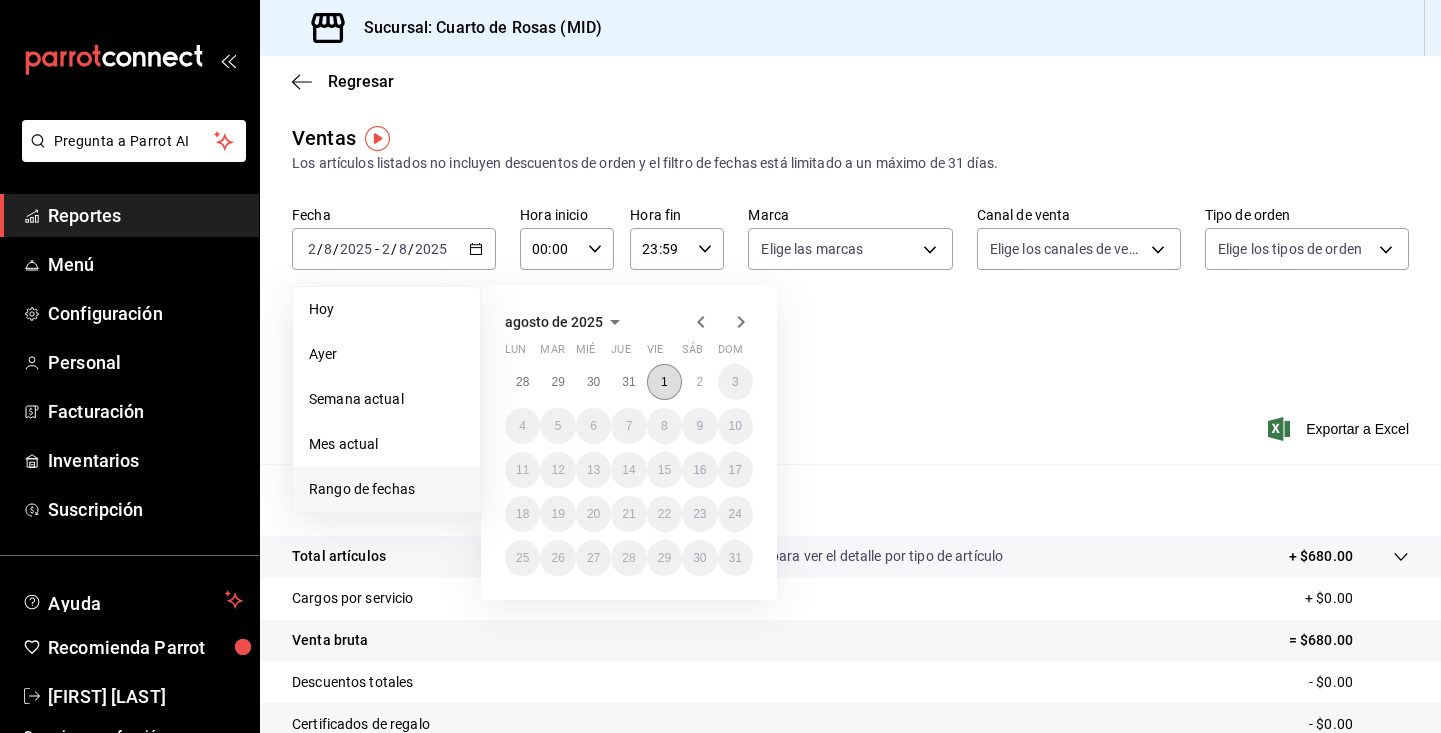 click on "1" at bounding box center [664, 382] 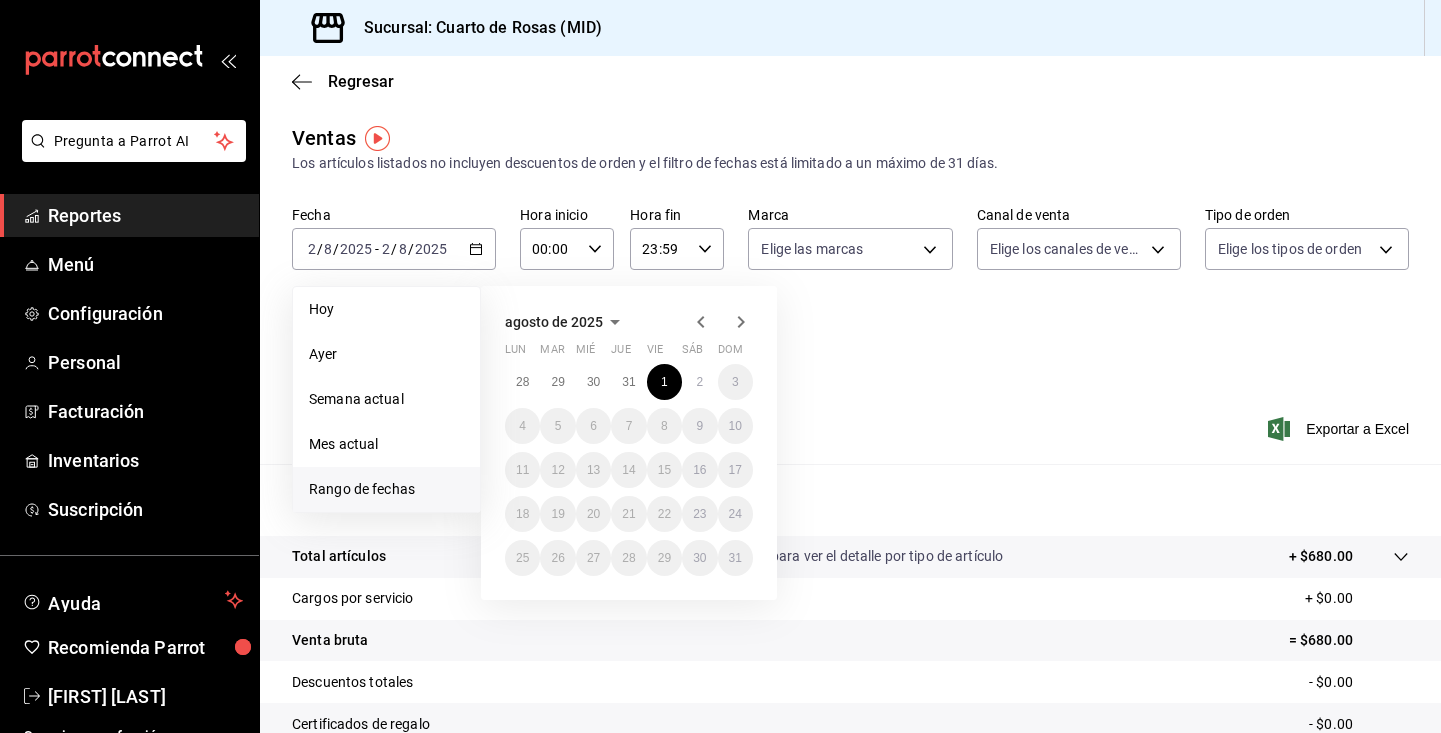 click 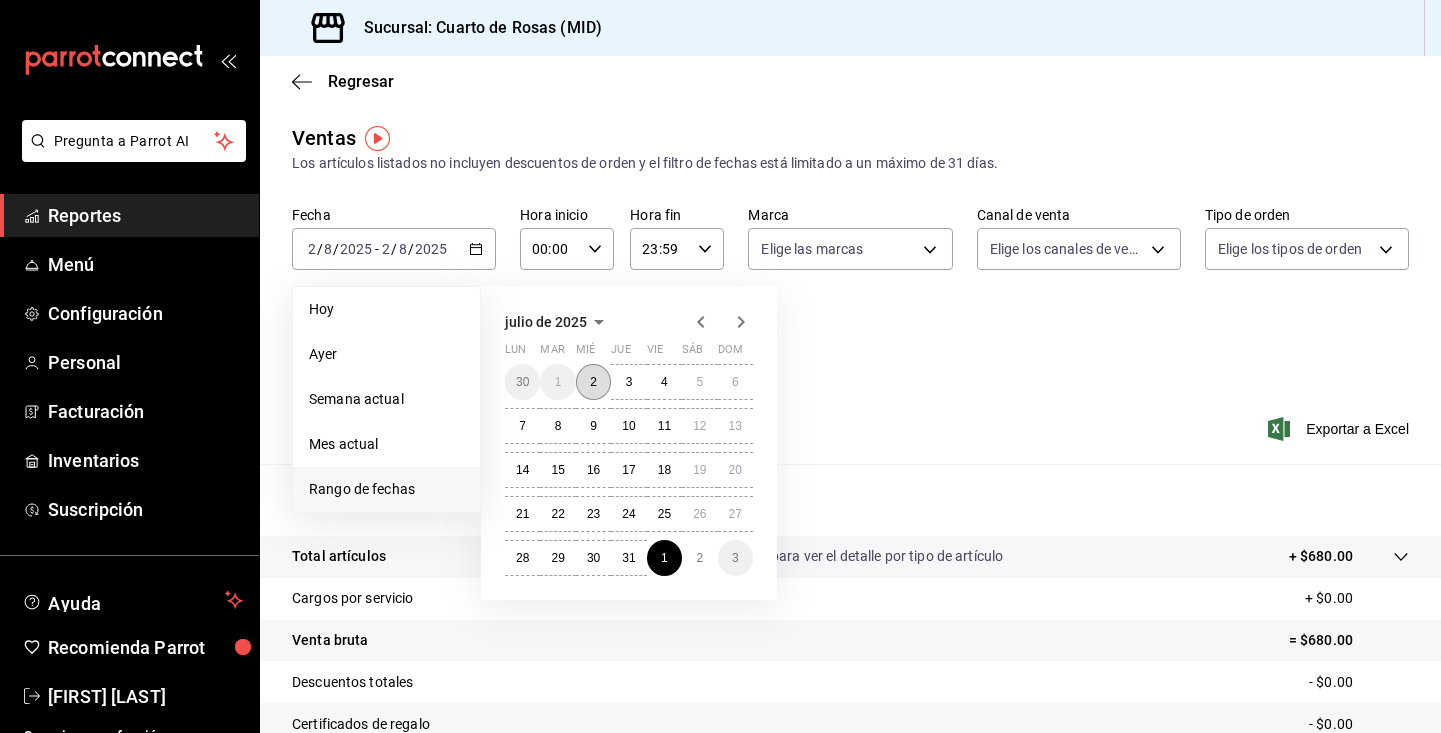 click on "2" at bounding box center (593, 382) 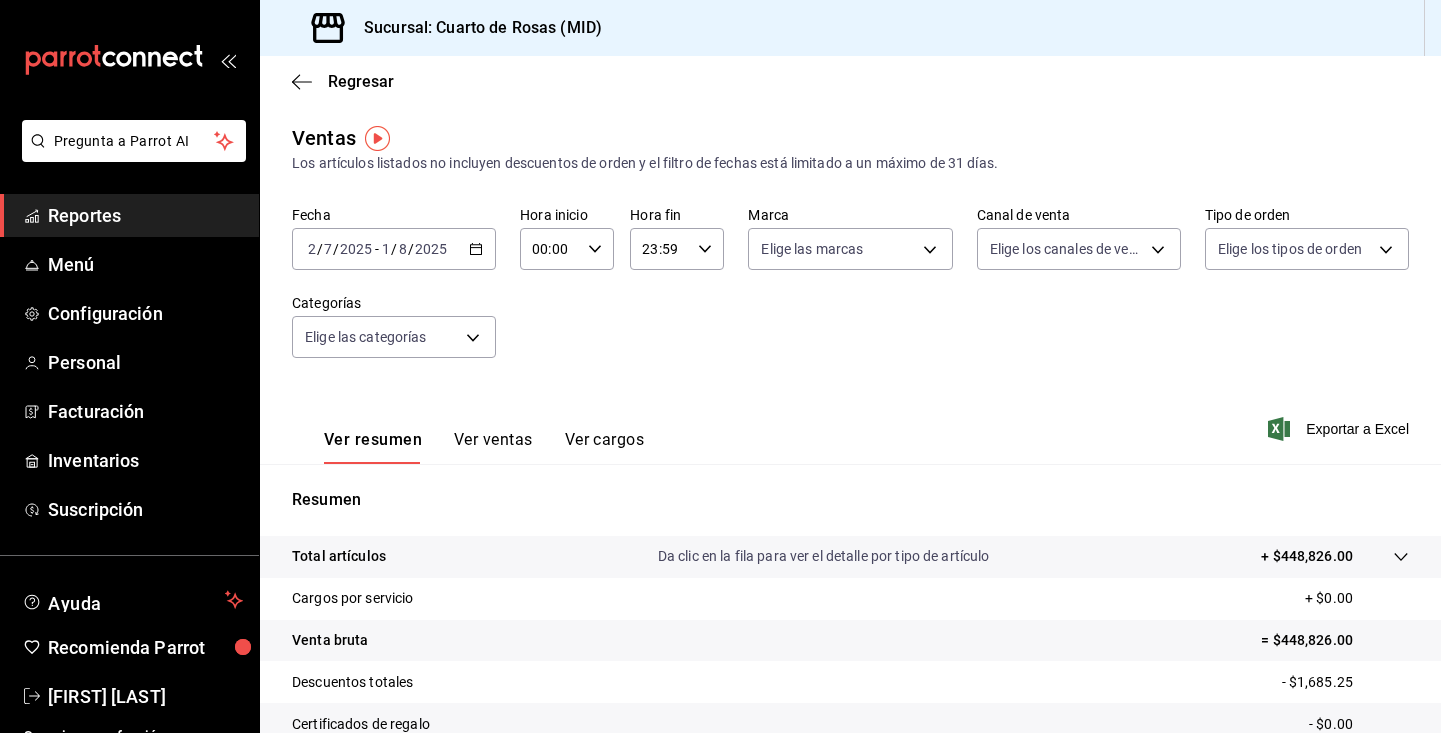 click 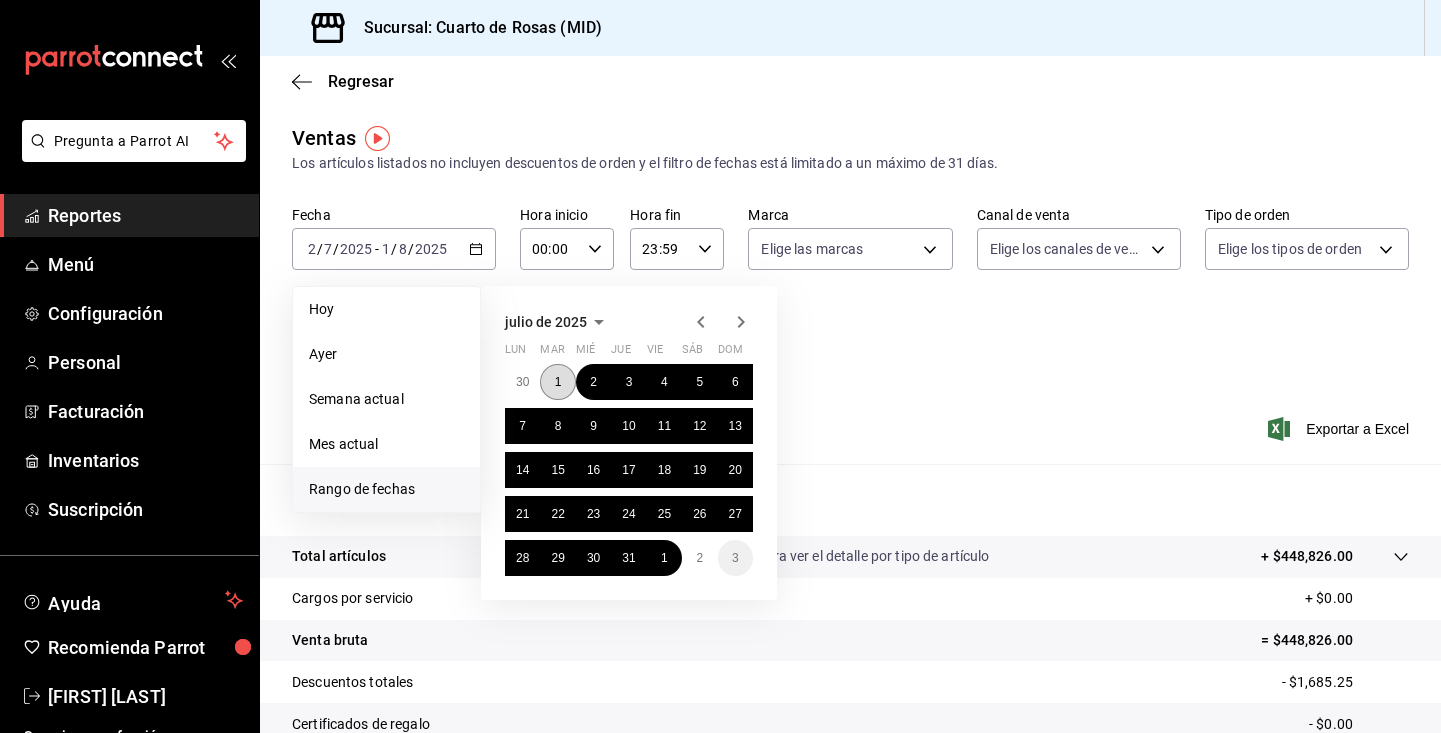 click on "1" at bounding box center [558, 382] 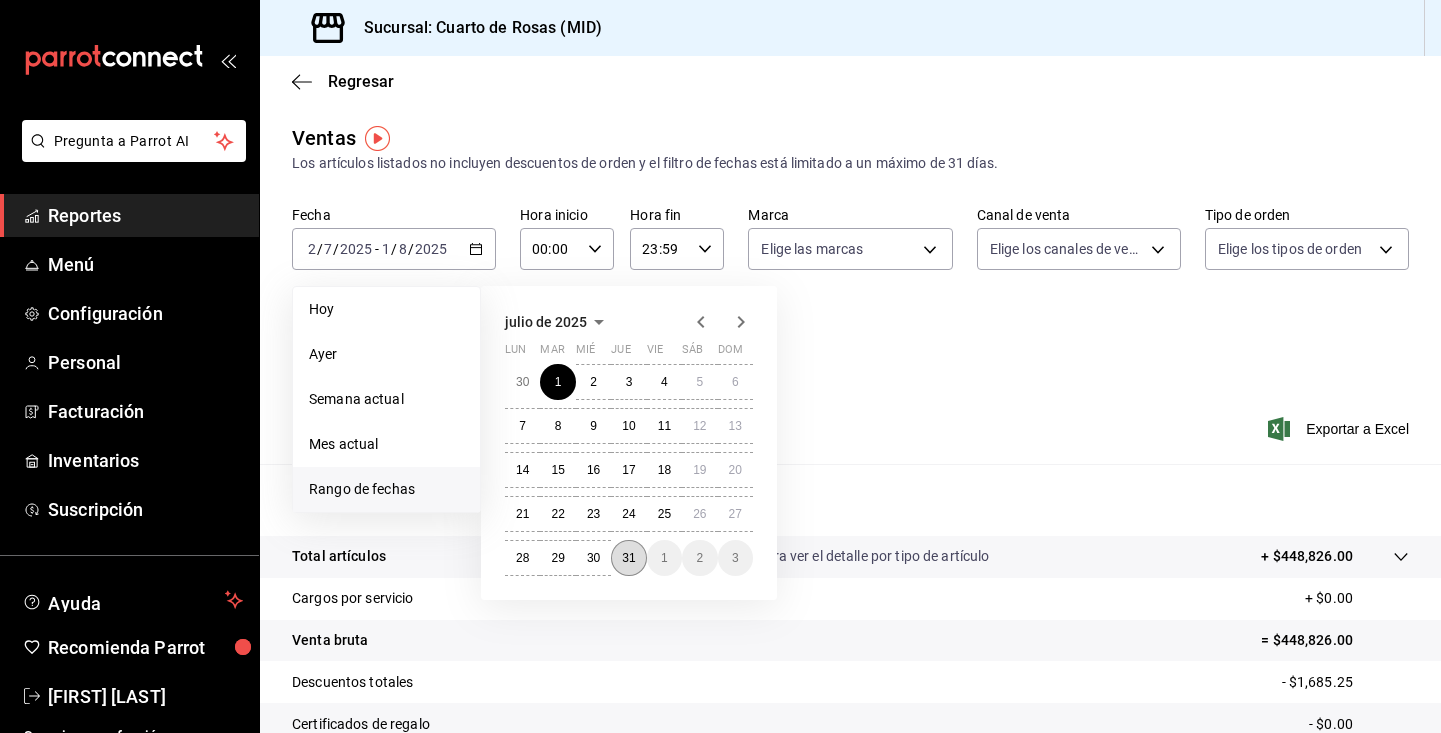 click on "31" at bounding box center (628, 558) 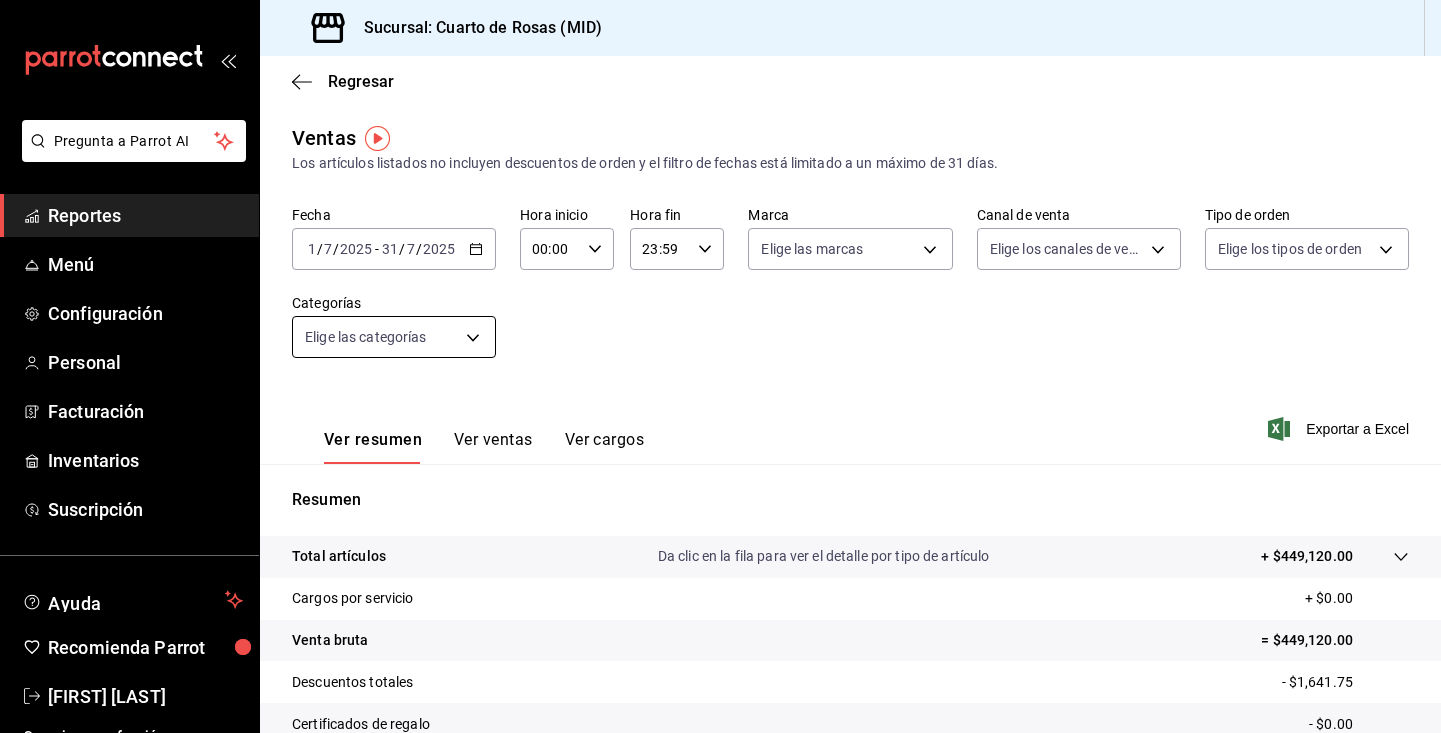 click on "Pregunta a Parrot AI Reportes   Menú   Configuración   Personal   Facturación   Inventarios   Suscripción   Ayuda Recomienda Parrot   [FIRST] [LAST]   Sugerir nueva función   Sucursal: Cuarto de Rosas (MID) Regresar Ventas Los artículos listados no incluyen descuentos de orden y el filtro de fechas está limitado a un máximo de 31 días. Fecha 2025-07-01 1 / 7 / 2025 - 2025-07-31 31 / 7 / 2025 Hora inicio 00:00 Hora inicio Hora fin 23:59 Hora fin Marca Elige las marcas Canal de venta Elige los canales de venta Tipo de orden Elige los tipos de orden Categorías Elige las categorías Ver resumen Ver ventas Ver cargos Exportar a Excel Resumen Total artículos Da clic en la fila para ver el detalle por tipo de artículo + $449,120.00 Cargos por servicio + $0.00 Venta bruta = $449,120.00 Descuentos totales - $1,641.75 Certificados de regalo - $0.00 Venta total = $447,478.25 Impuestos - $61,721.14 Venta neta = $385,757.11 Pregunta a Parrot AI Reportes   Menú   Configuración   Personal   Facturación" at bounding box center (720, 366) 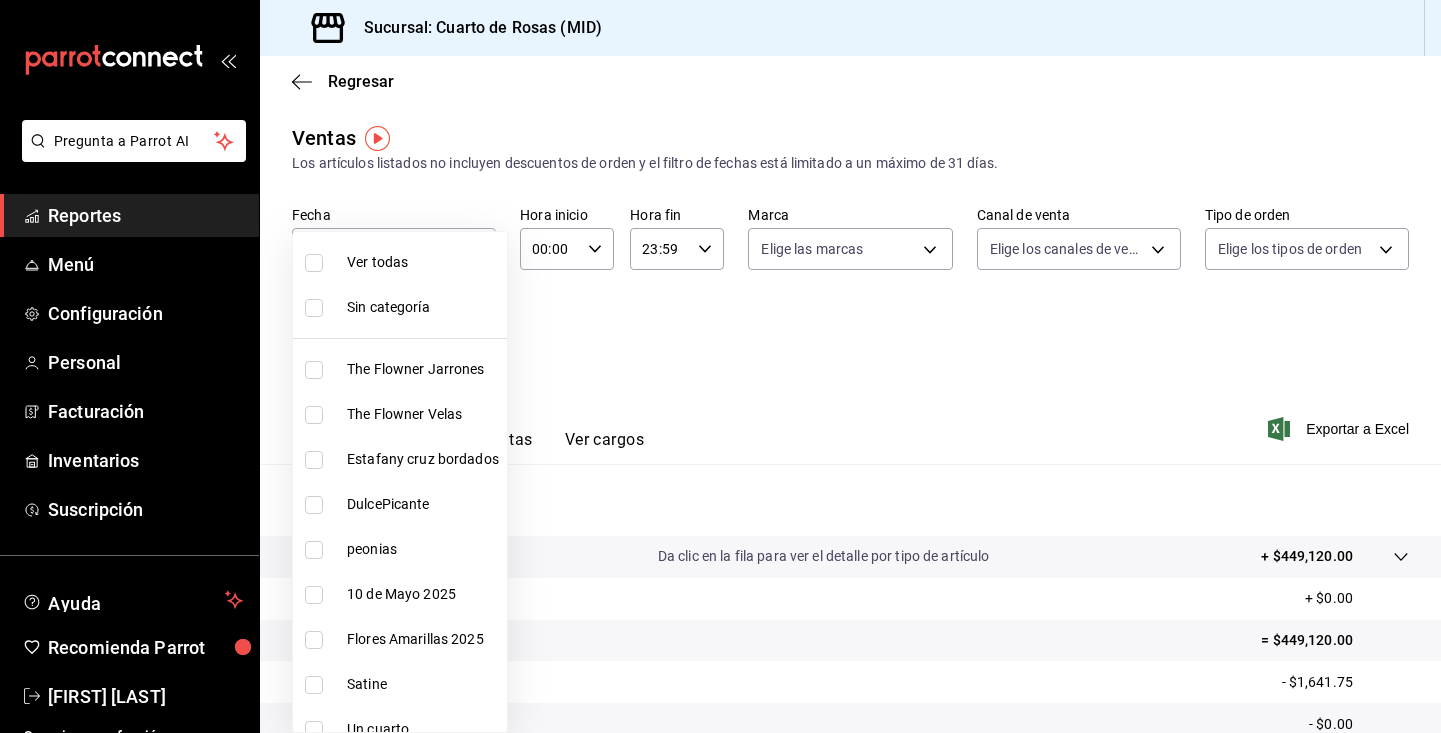 scroll, scrollTop: 46, scrollLeft: 0, axis: vertical 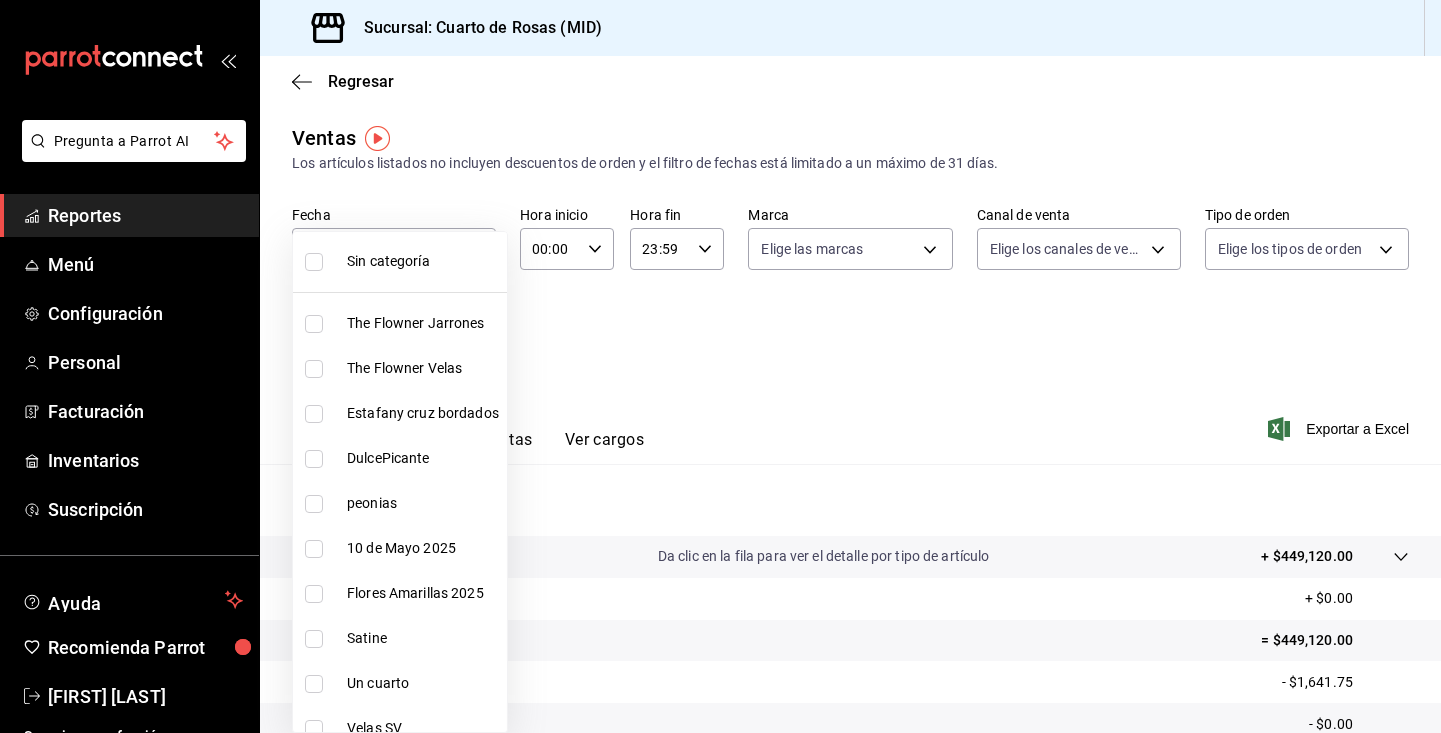click at bounding box center (314, 414) 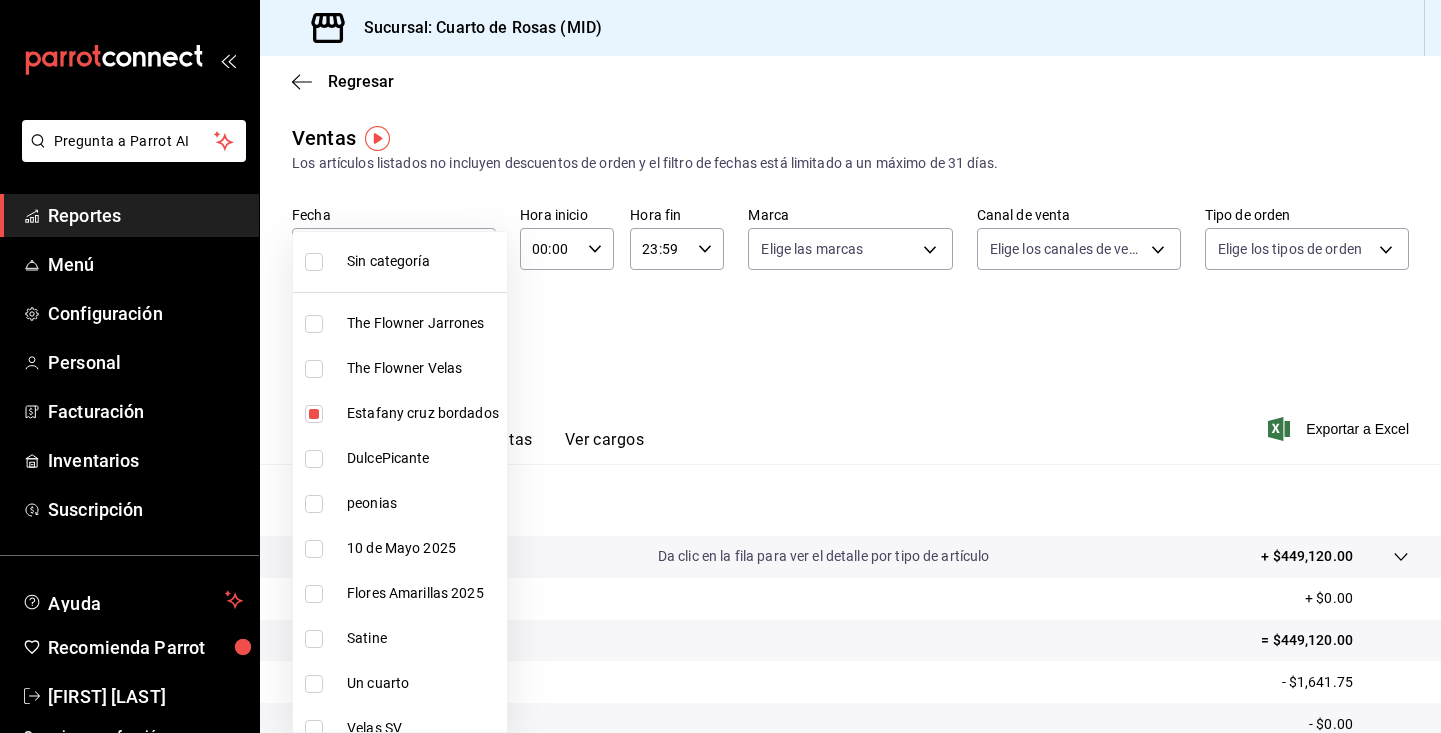 type on "fb03a195-9a94-450c-a6ed-11b2665a0425" 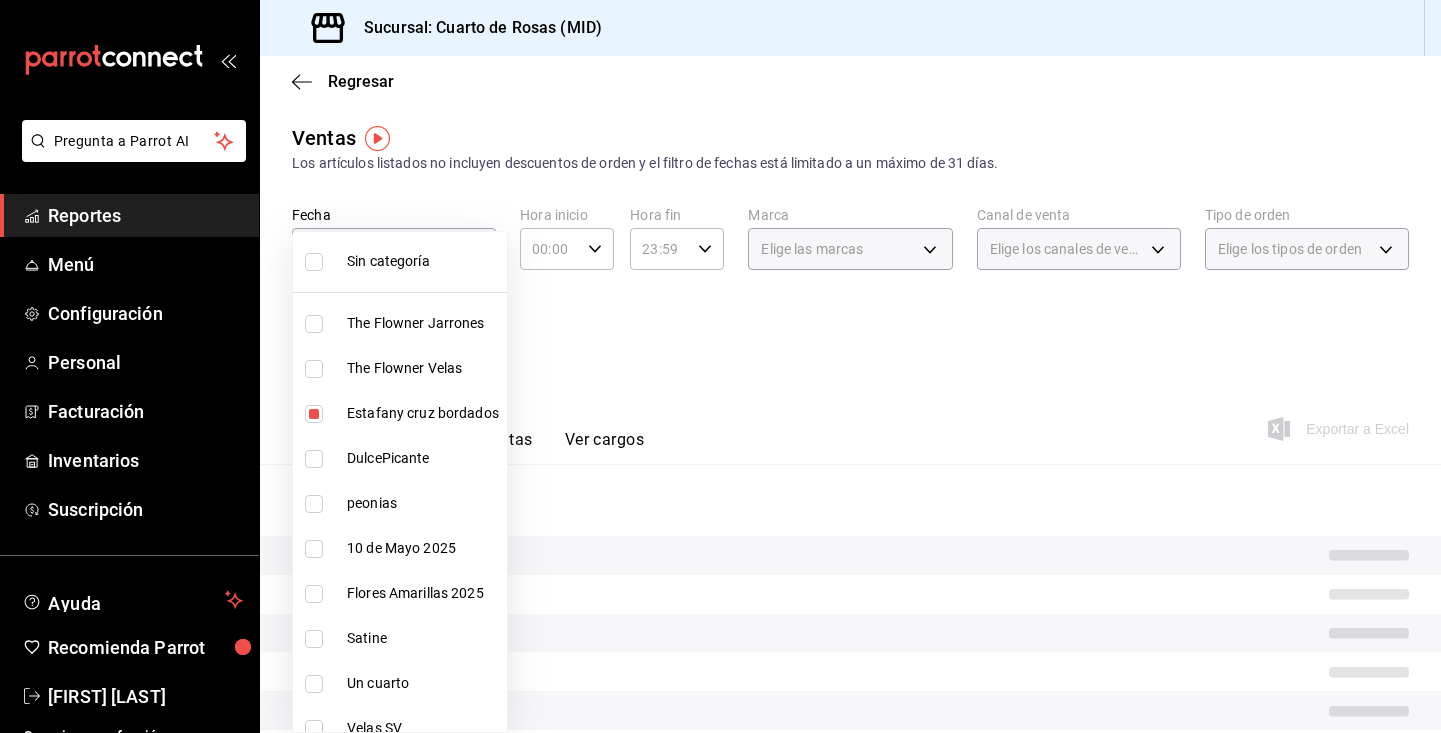 click at bounding box center (720, 366) 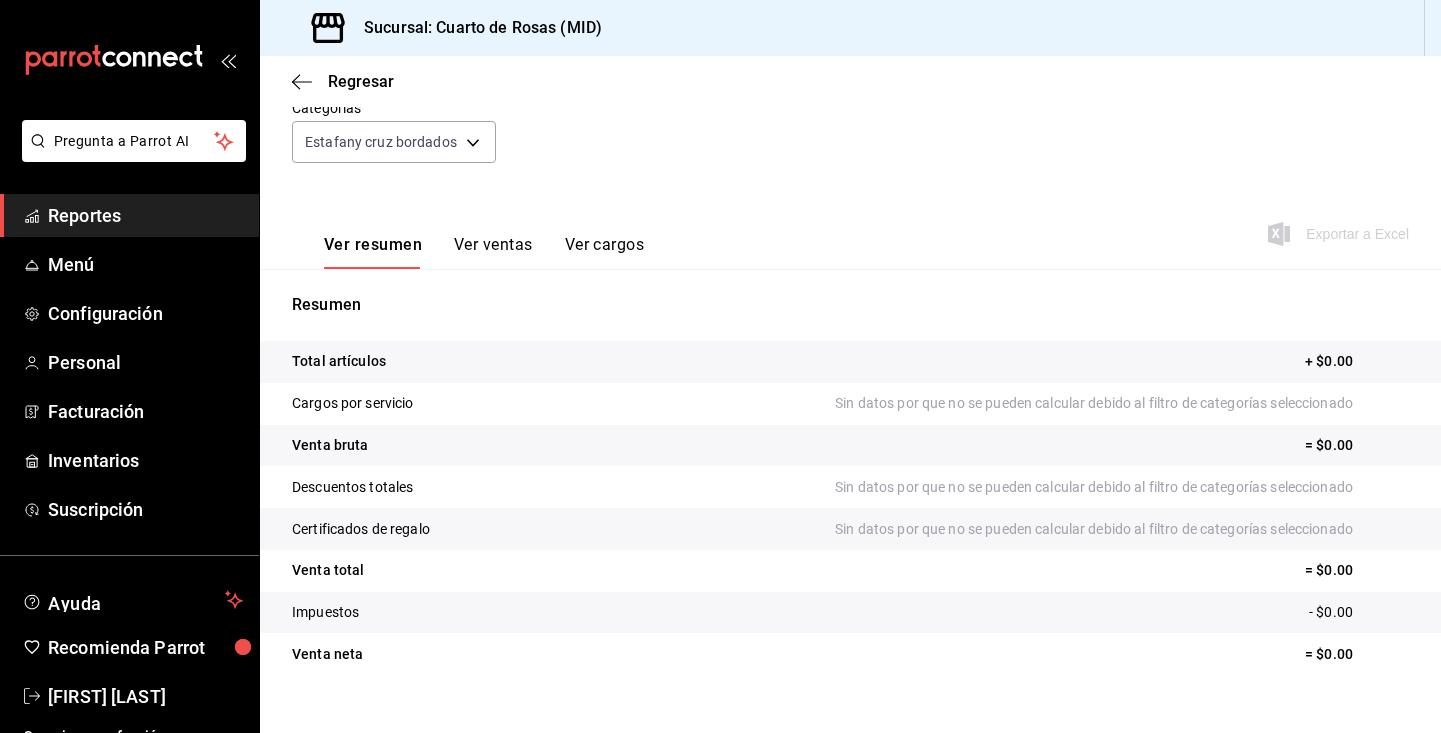 scroll, scrollTop: 199, scrollLeft: 0, axis: vertical 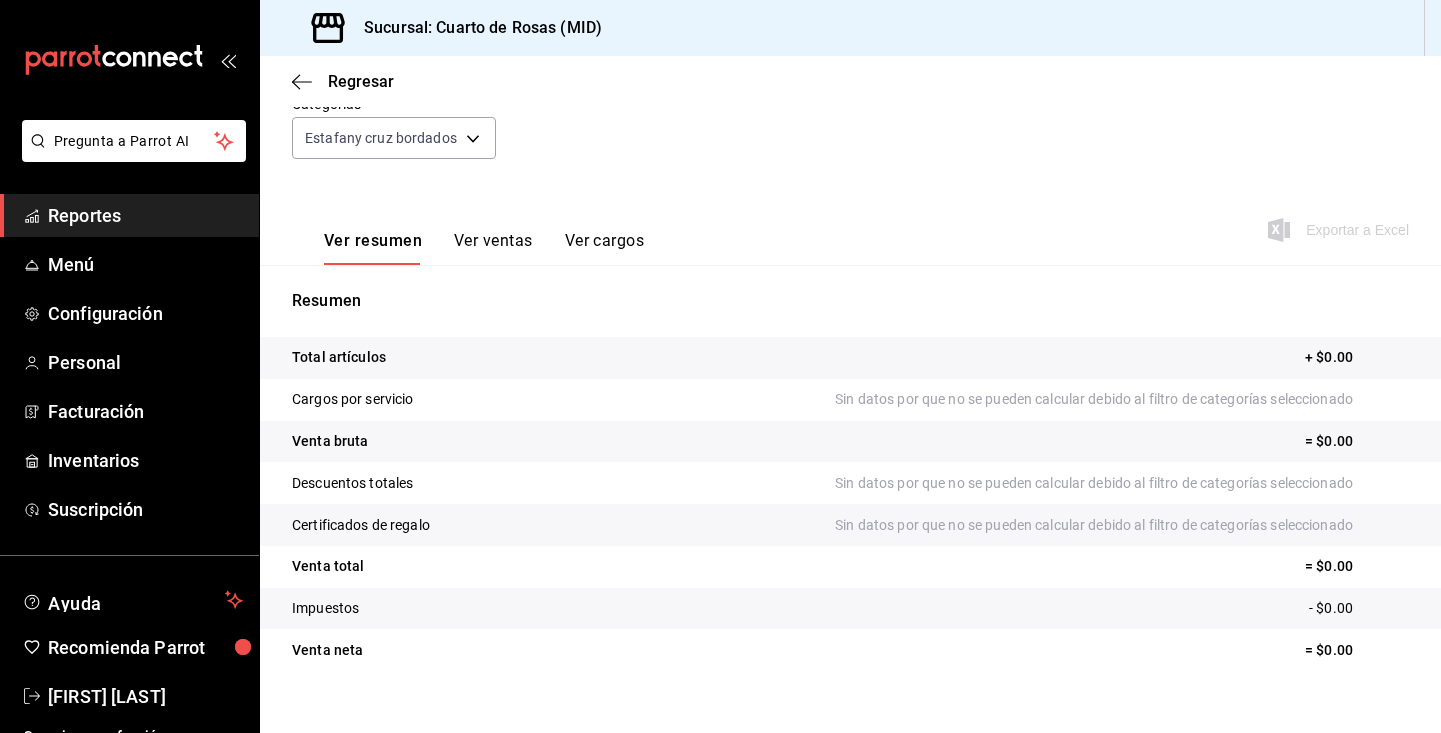 click on "Ver ventas" at bounding box center (493, 248) 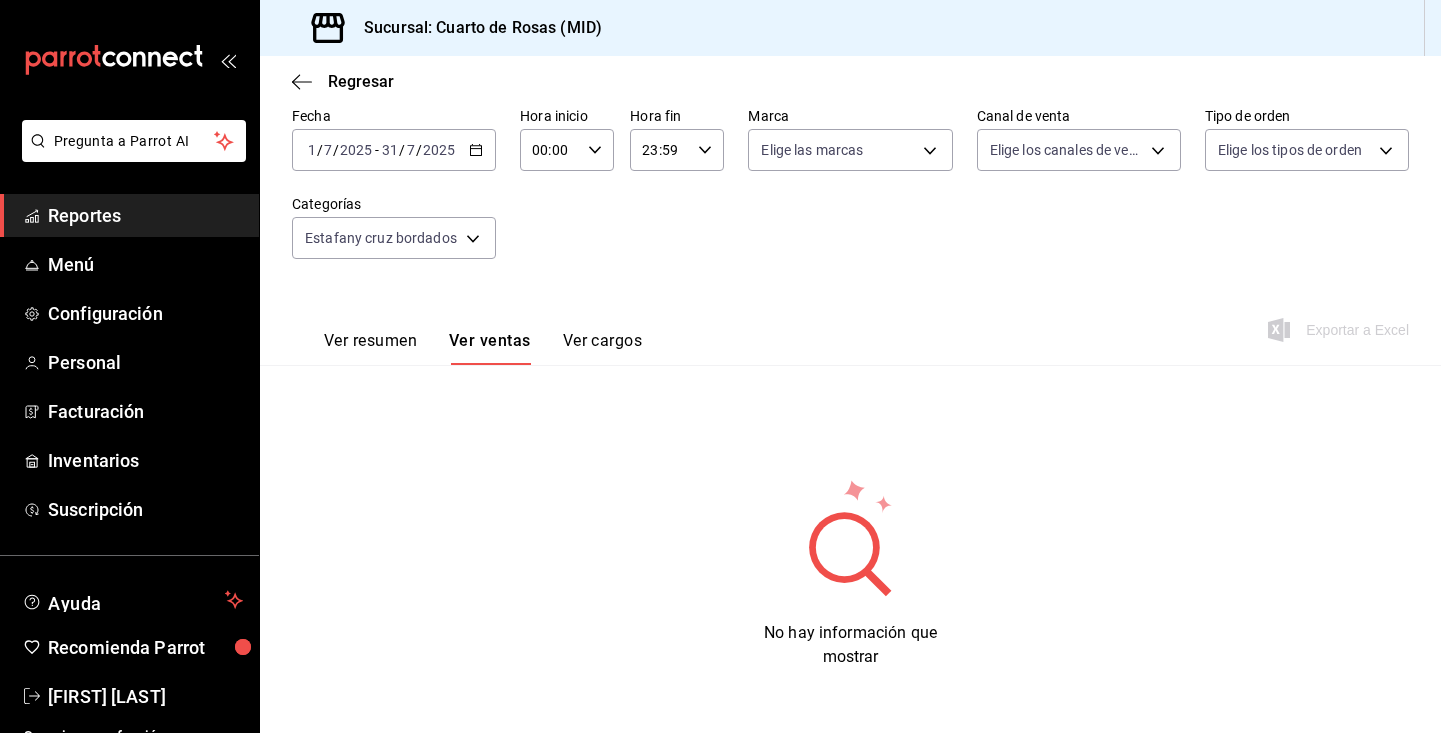 scroll, scrollTop: 0, scrollLeft: 0, axis: both 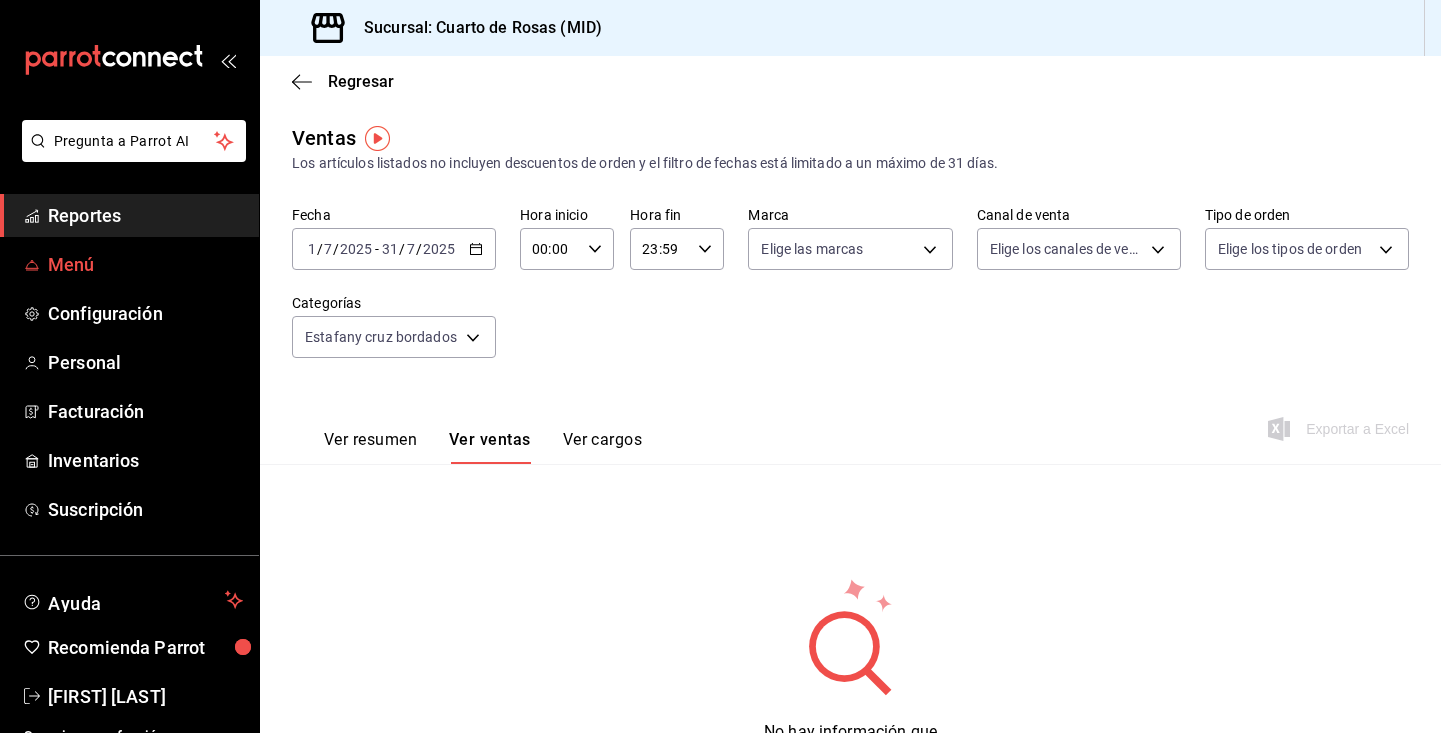 click on "Menú" at bounding box center [145, 264] 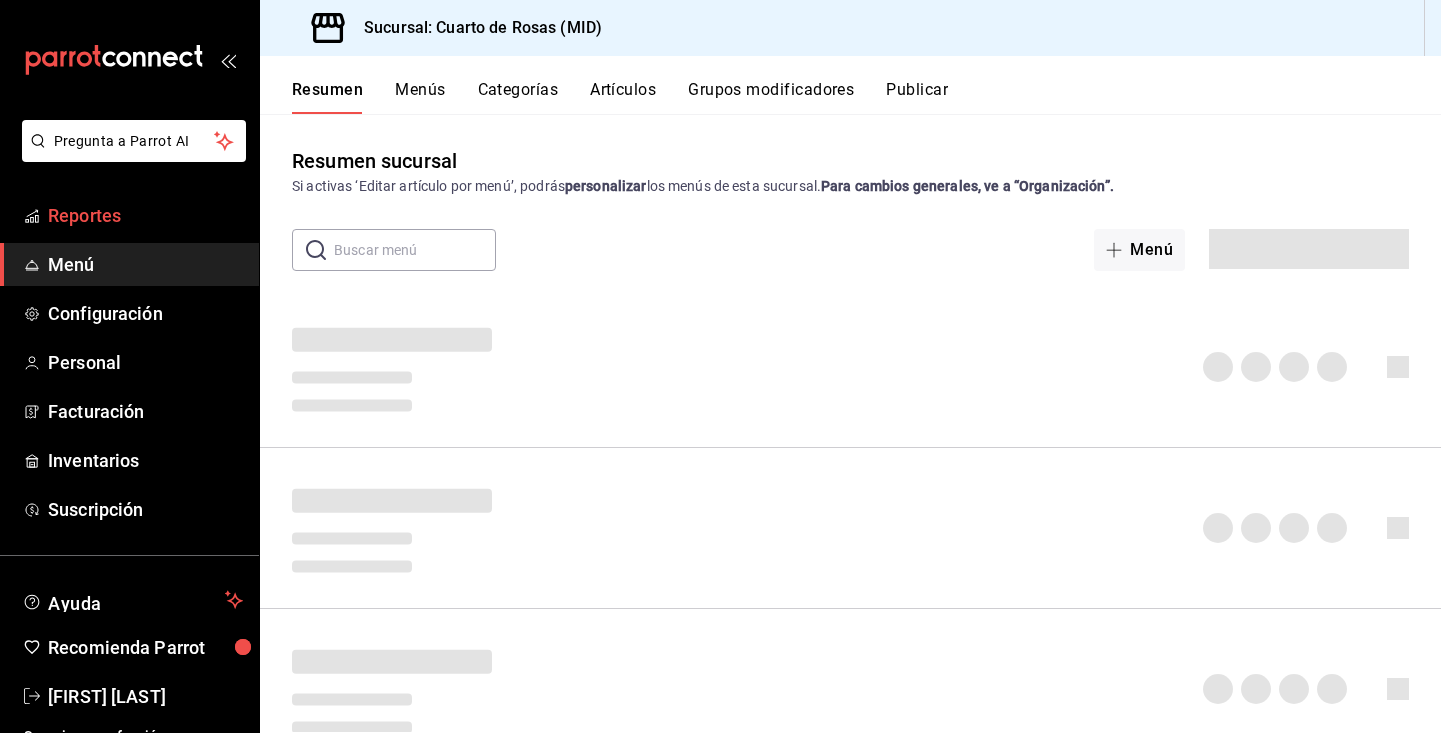 click on "Reportes" at bounding box center [145, 215] 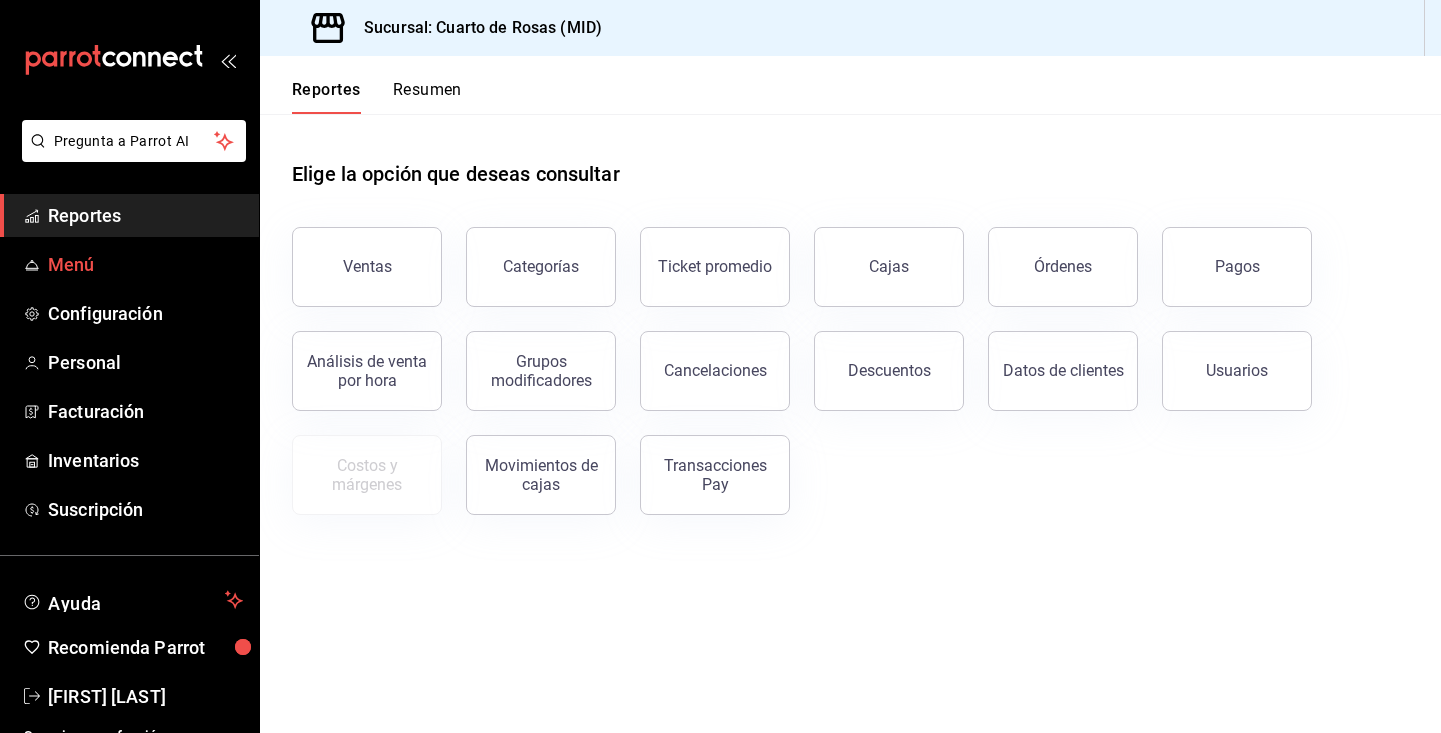 click on "Menú" at bounding box center (145, 264) 